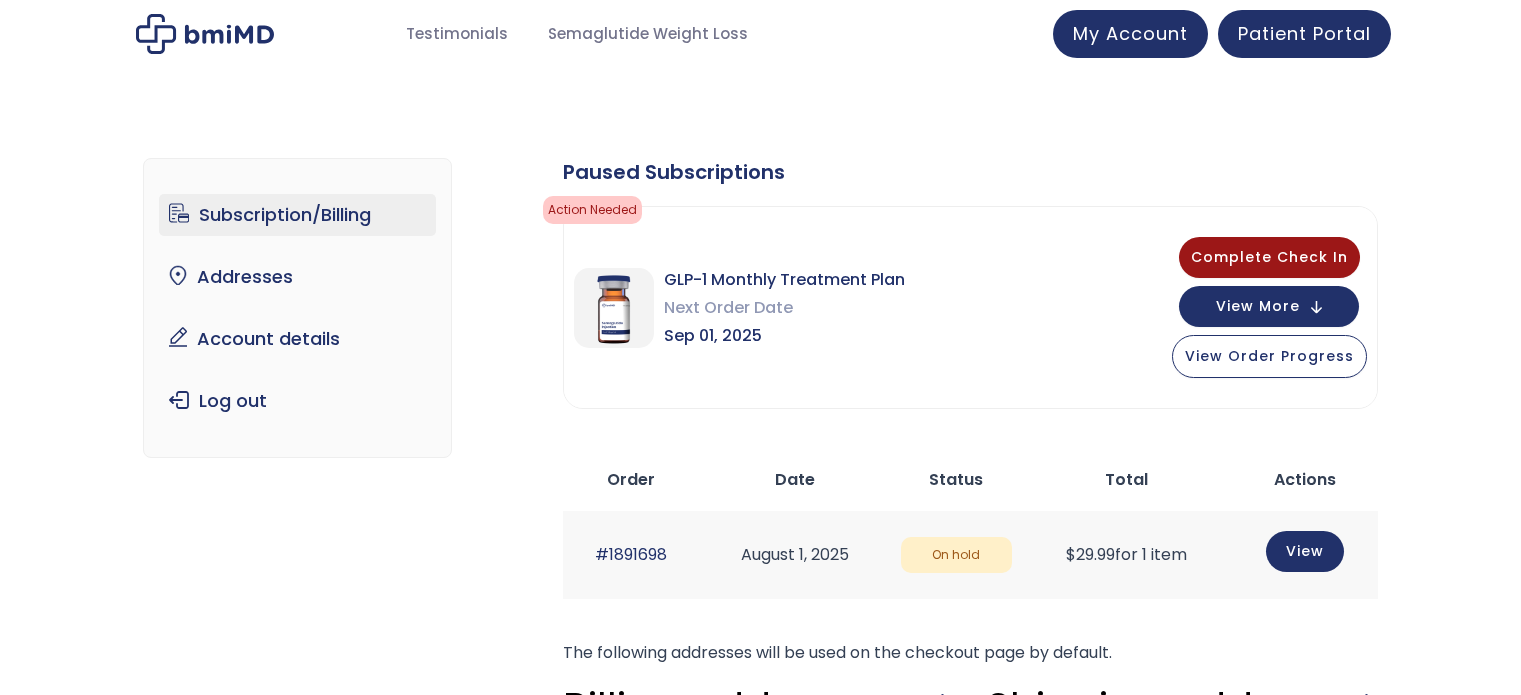 scroll, scrollTop: 0, scrollLeft: 0, axis: both 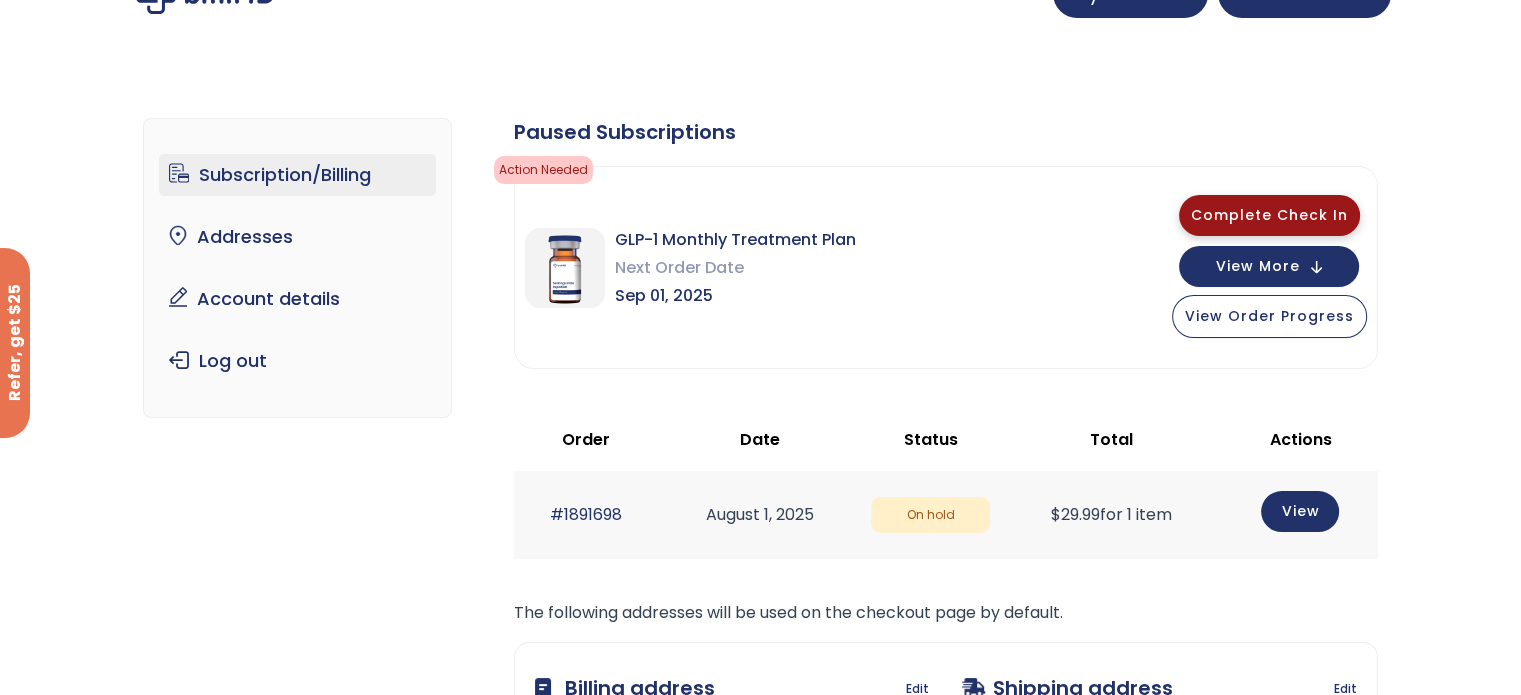 click on "Complete Check In" at bounding box center [1269, 215] 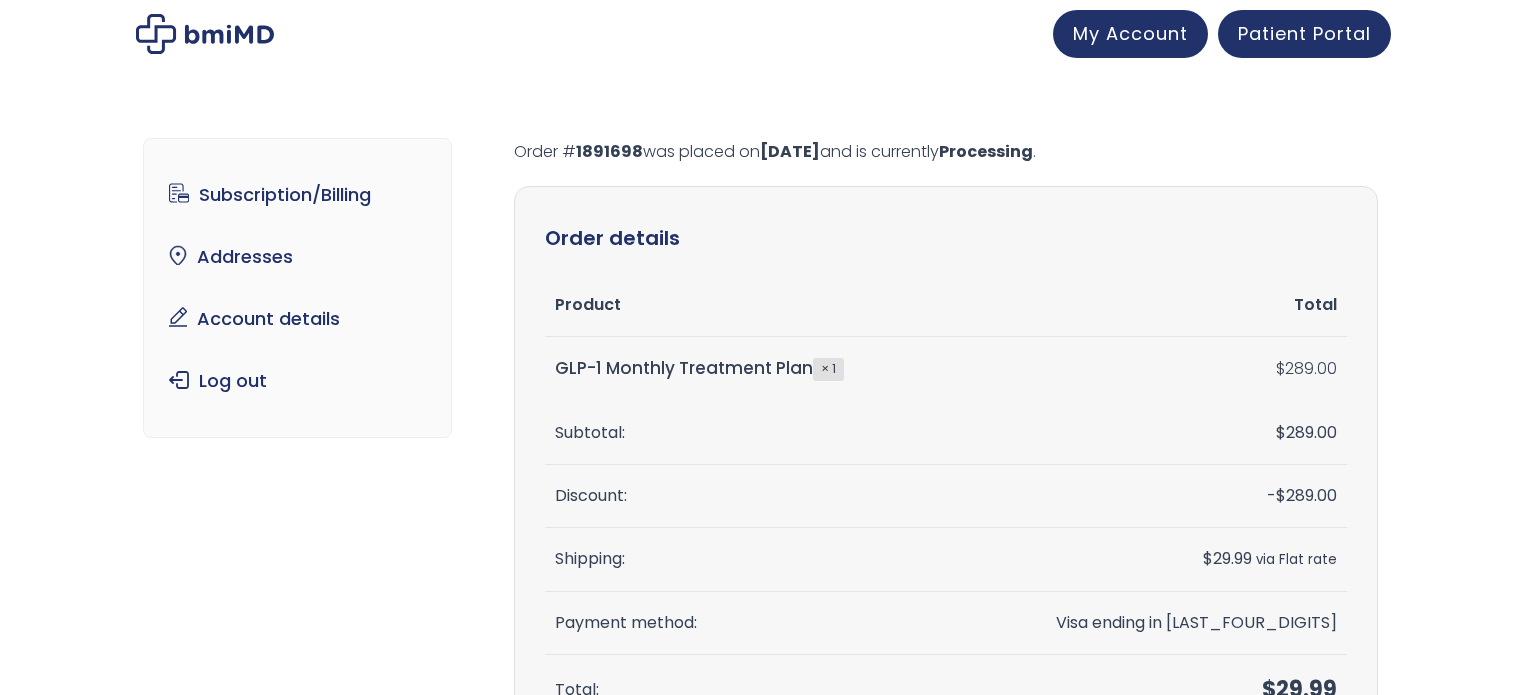 scroll, scrollTop: 0, scrollLeft: 0, axis: both 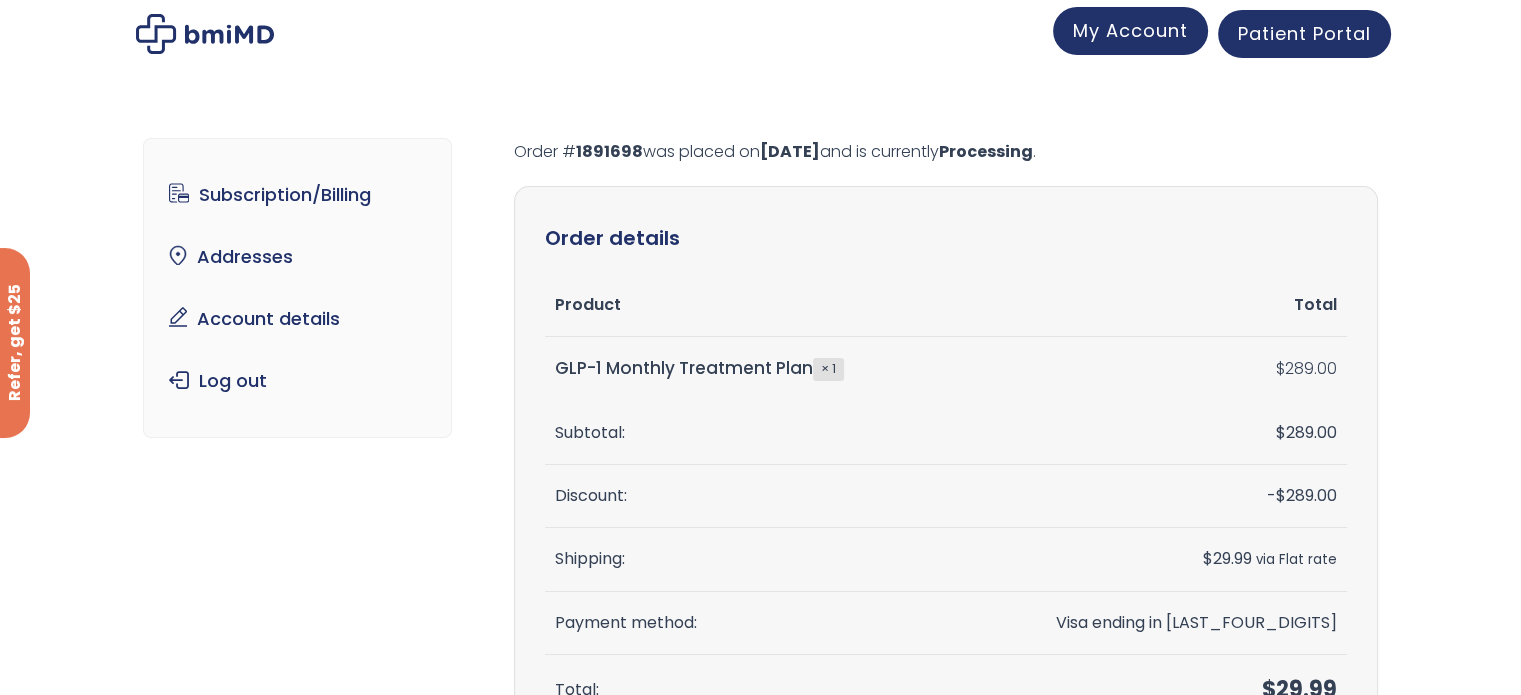 click on "My Account" at bounding box center (1130, 30) 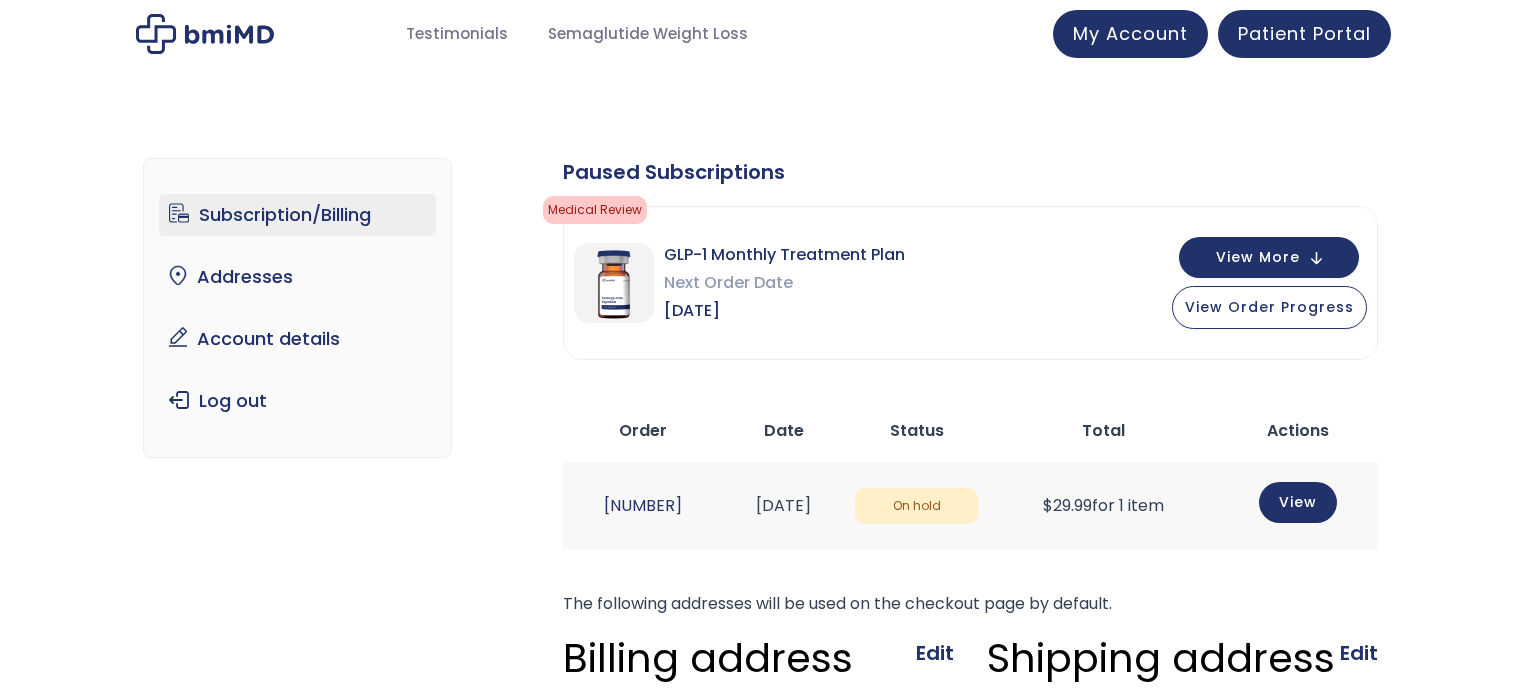 scroll, scrollTop: 0, scrollLeft: 0, axis: both 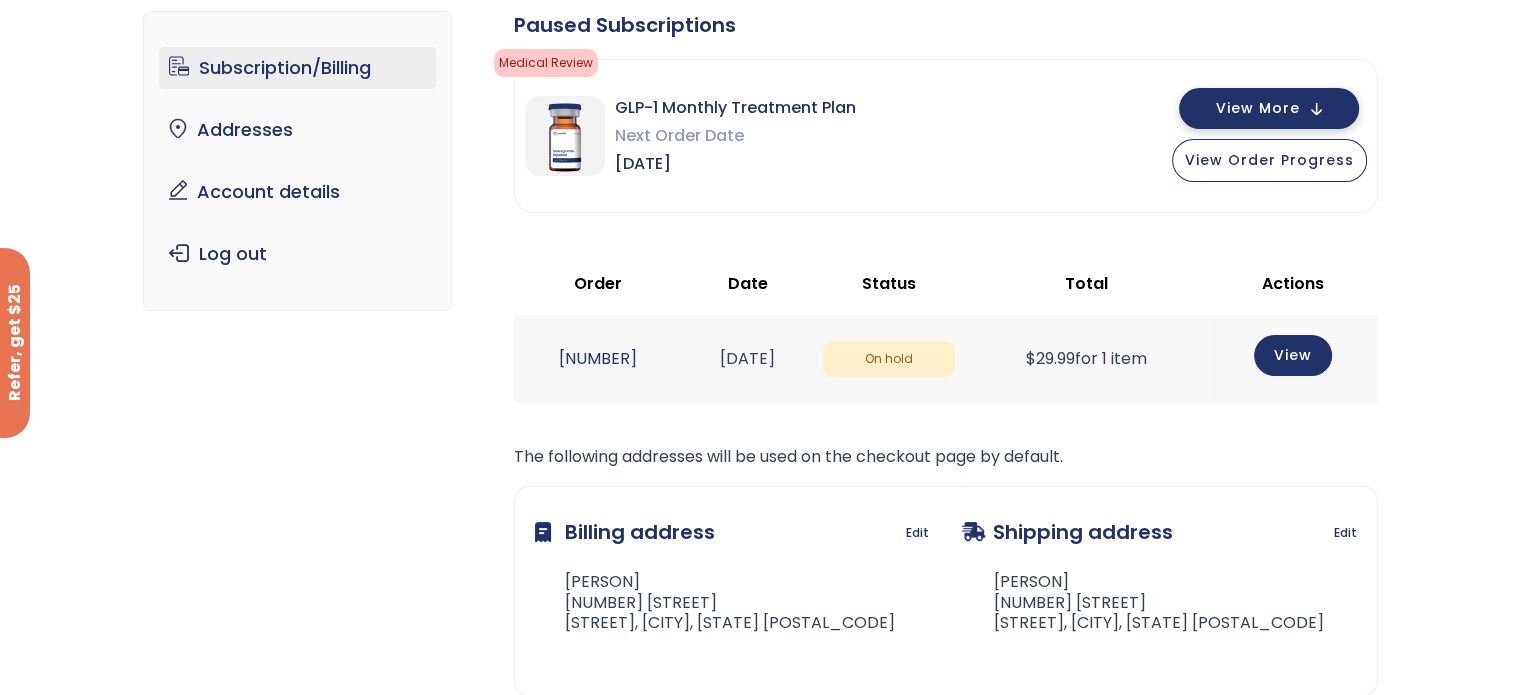click on "View More" at bounding box center (1258, 108) 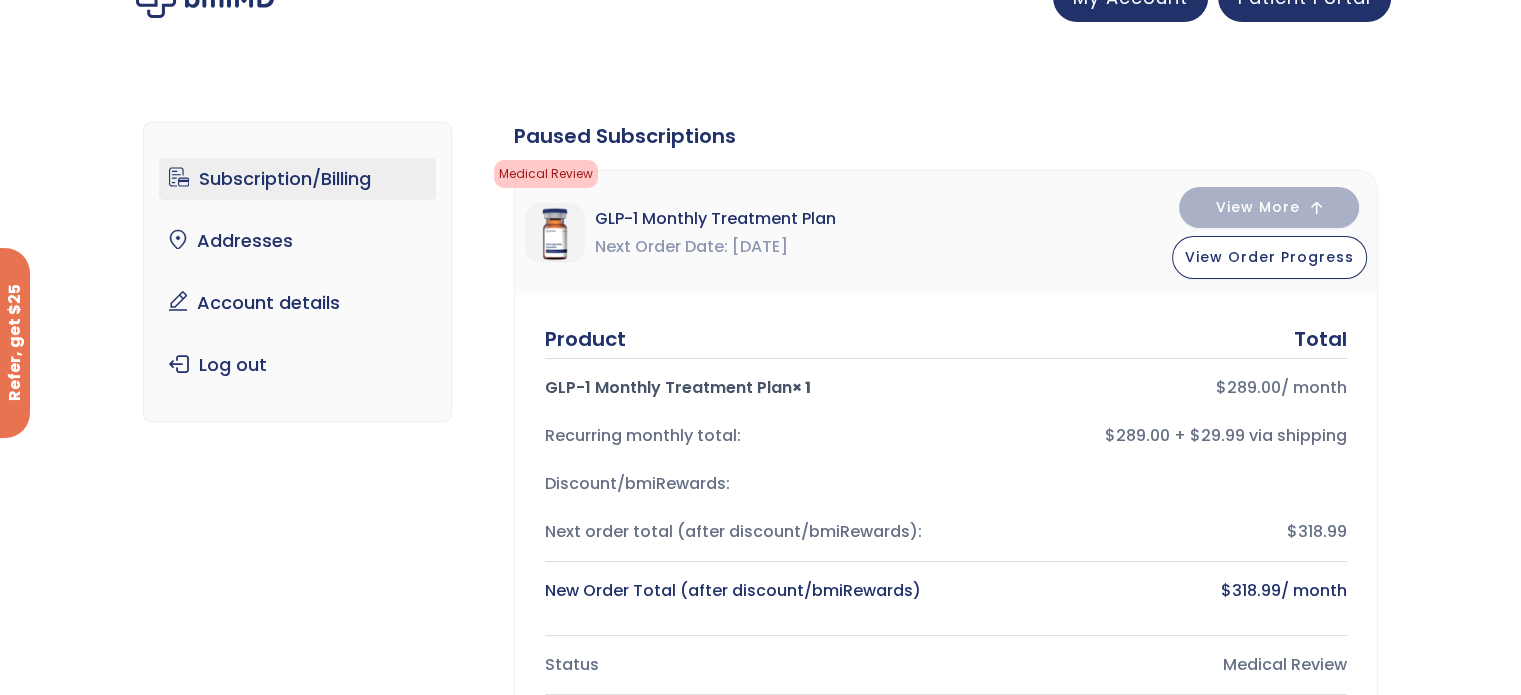 scroll, scrollTop: 24, scrollLeft: 0, axis: vertical 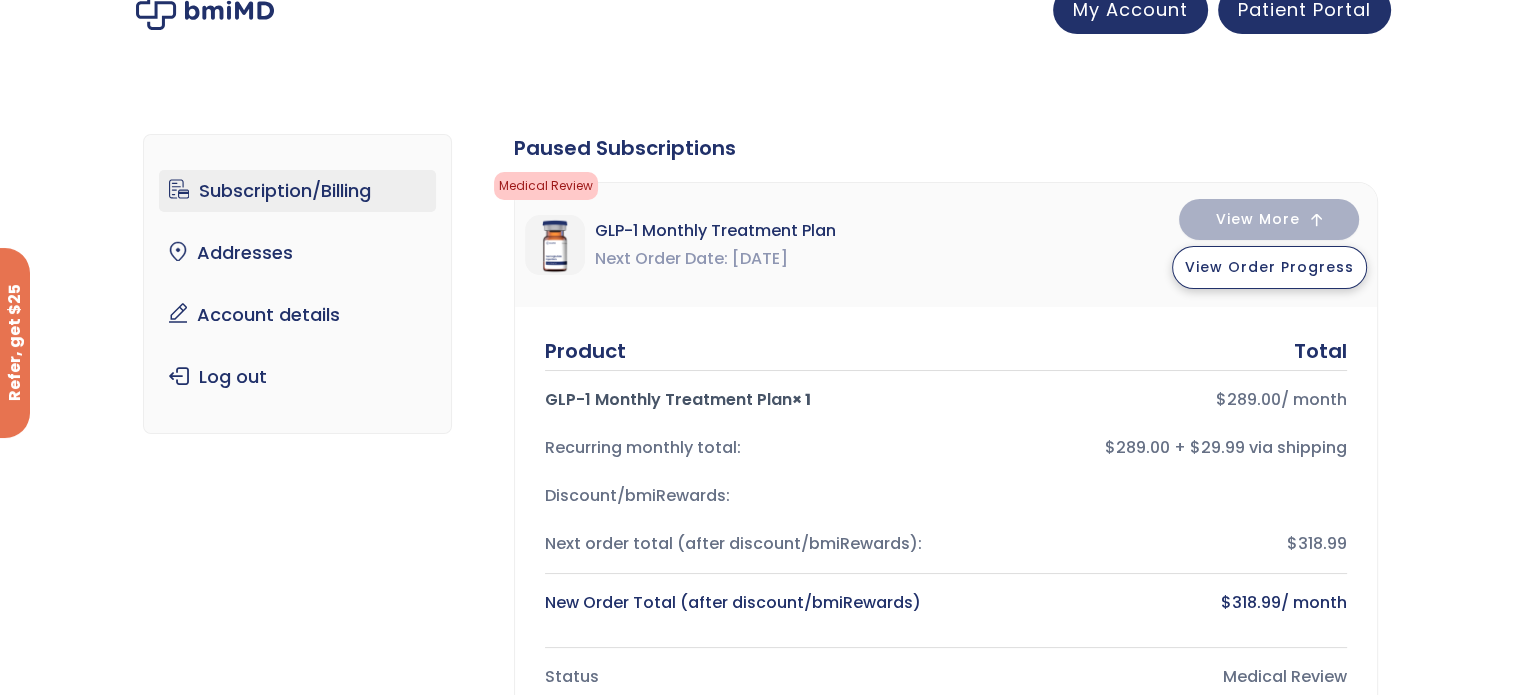 click on "View Order Progress" at bounding box center (1269, 267) 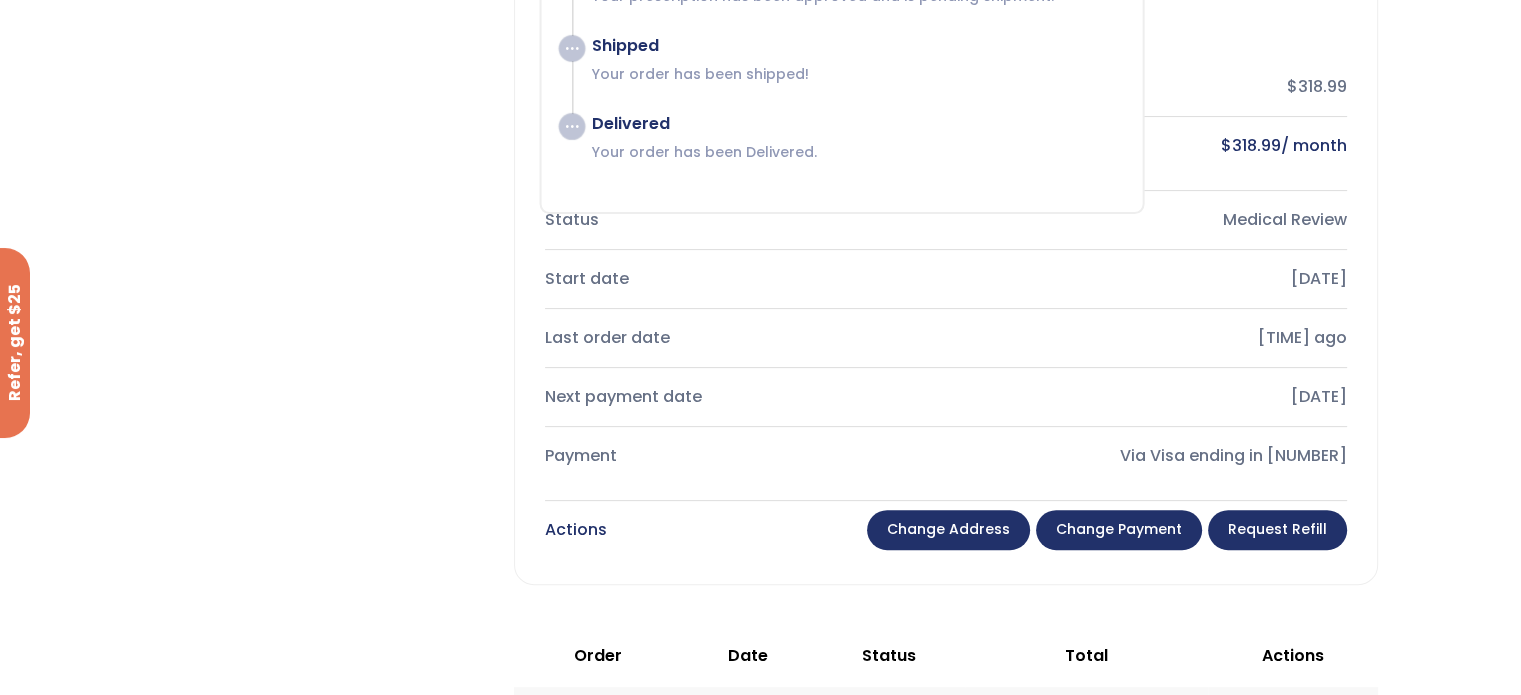 scroll, scrollTop: 479, scrollLeft: 0, axis: vertical 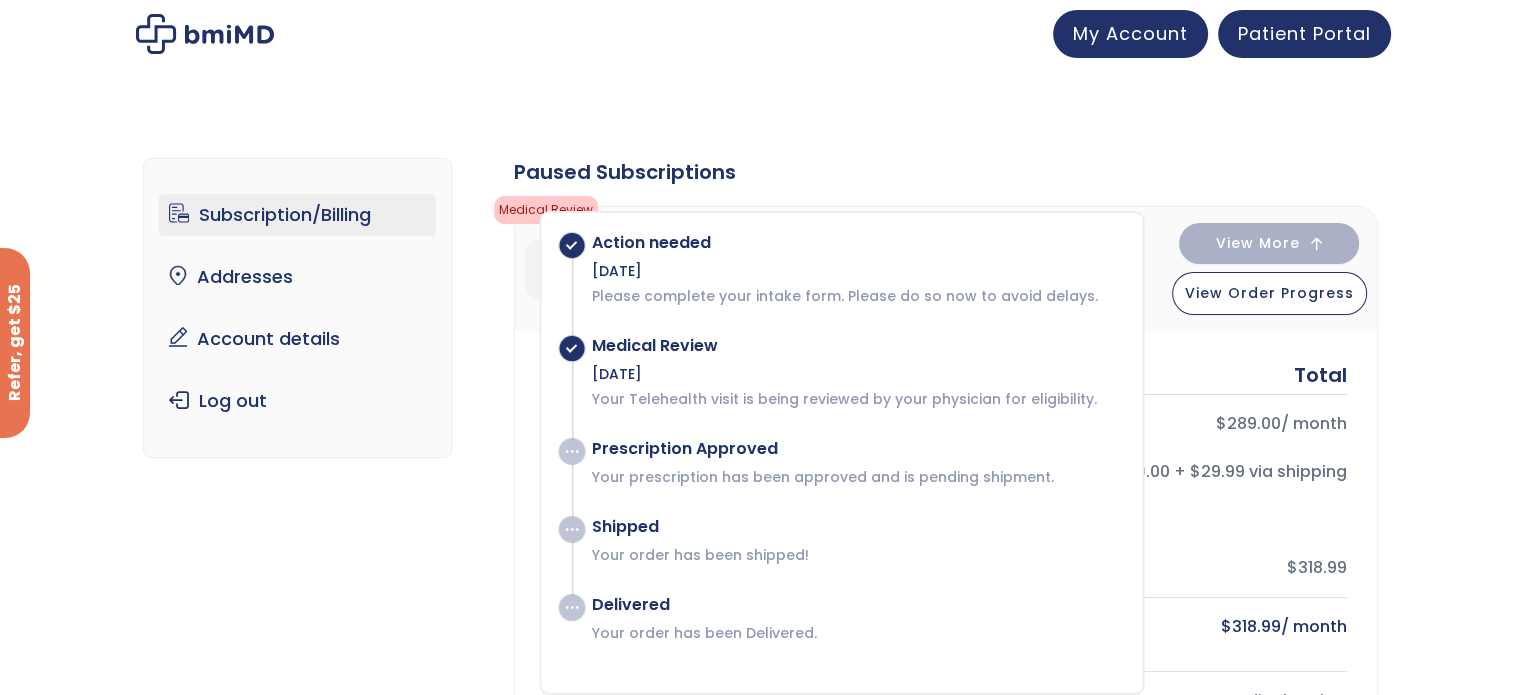 click on "Subscription/Billing" at bounding box center [297, 215] 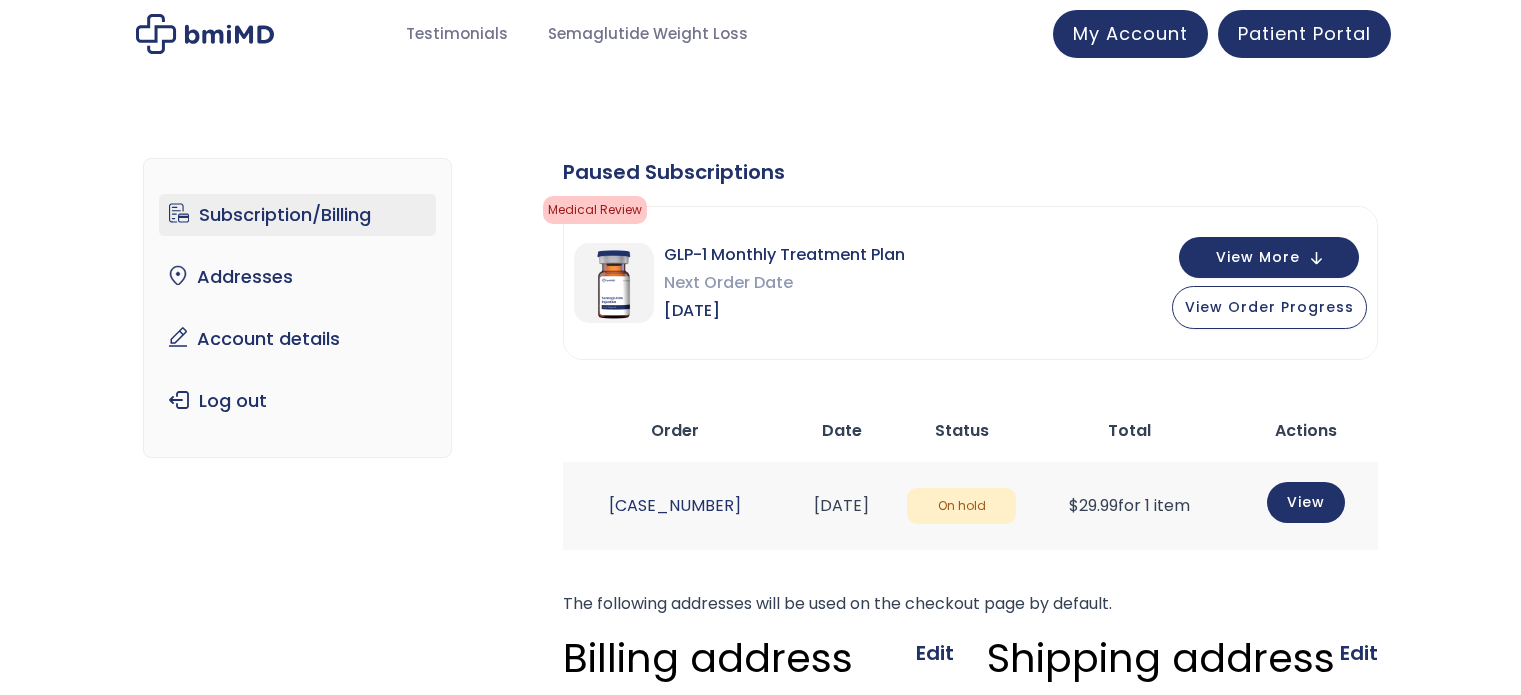scroll, scrollTop: 0, scrollLeft: 0, axis: both 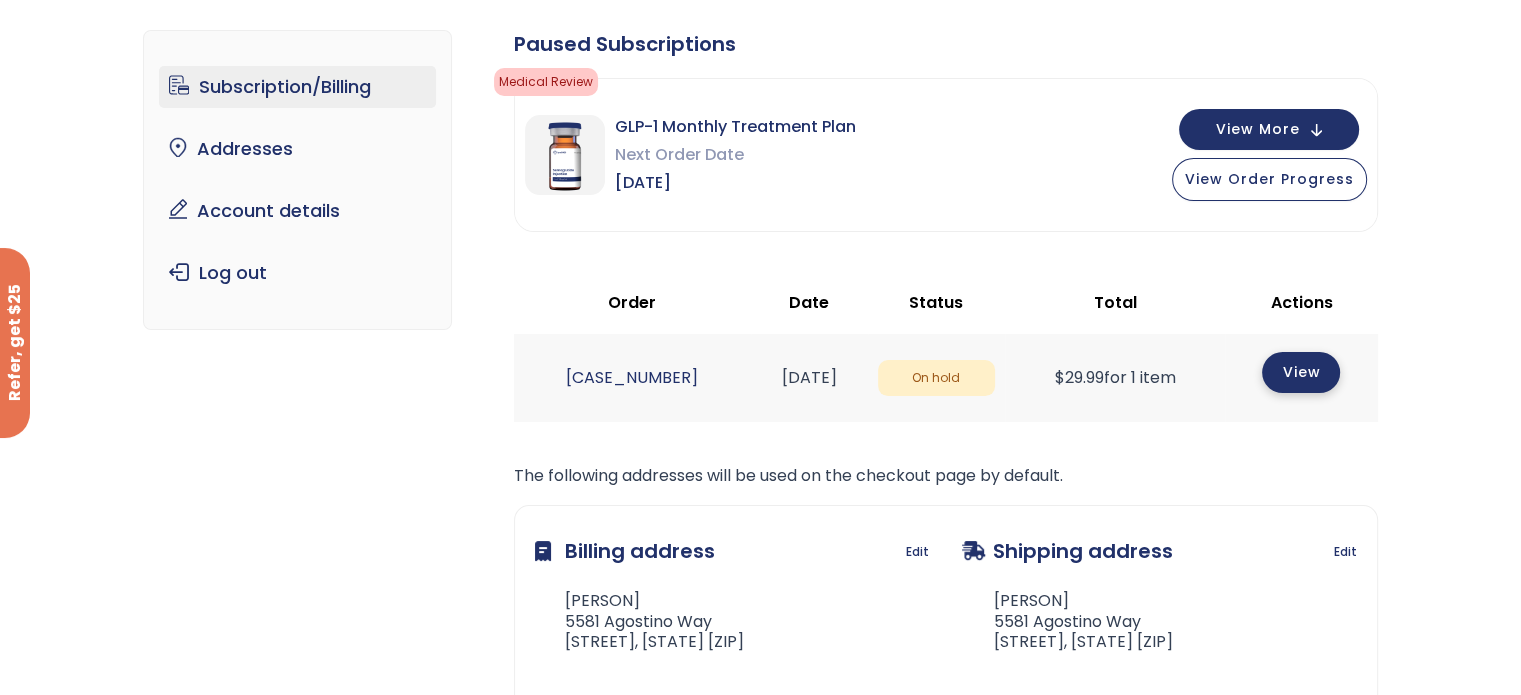 click on "View" 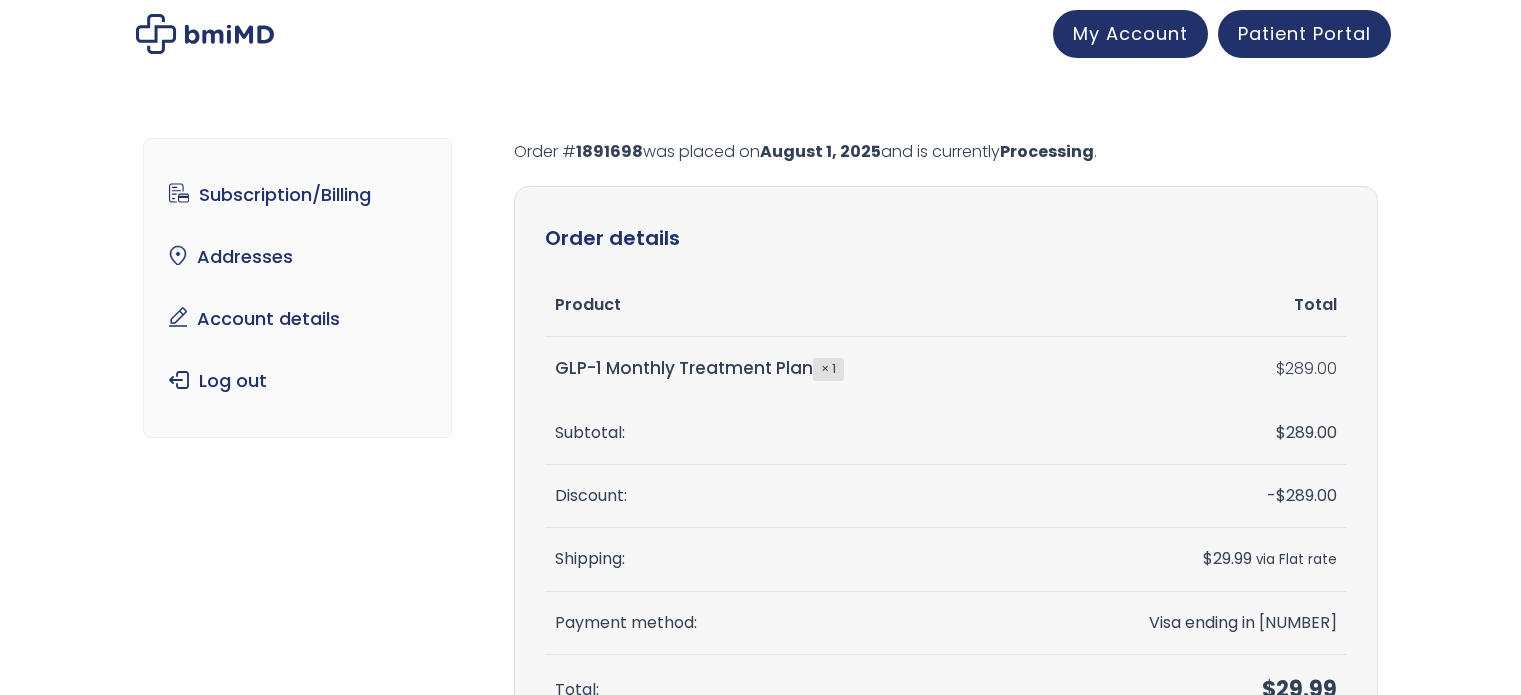 scroll, scrollTop: 0, scrollLeft: 0, axis: both 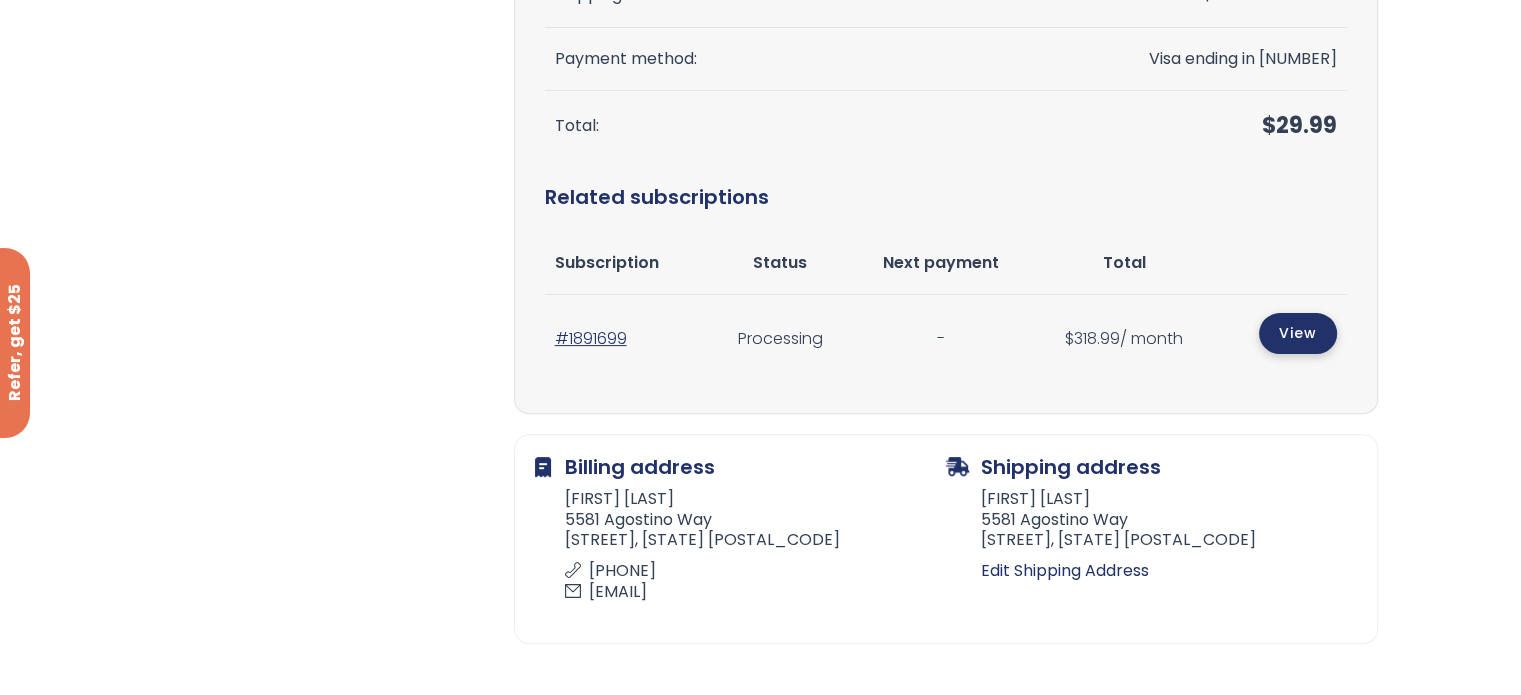 click on "View" at bounding box center (1298, 333) 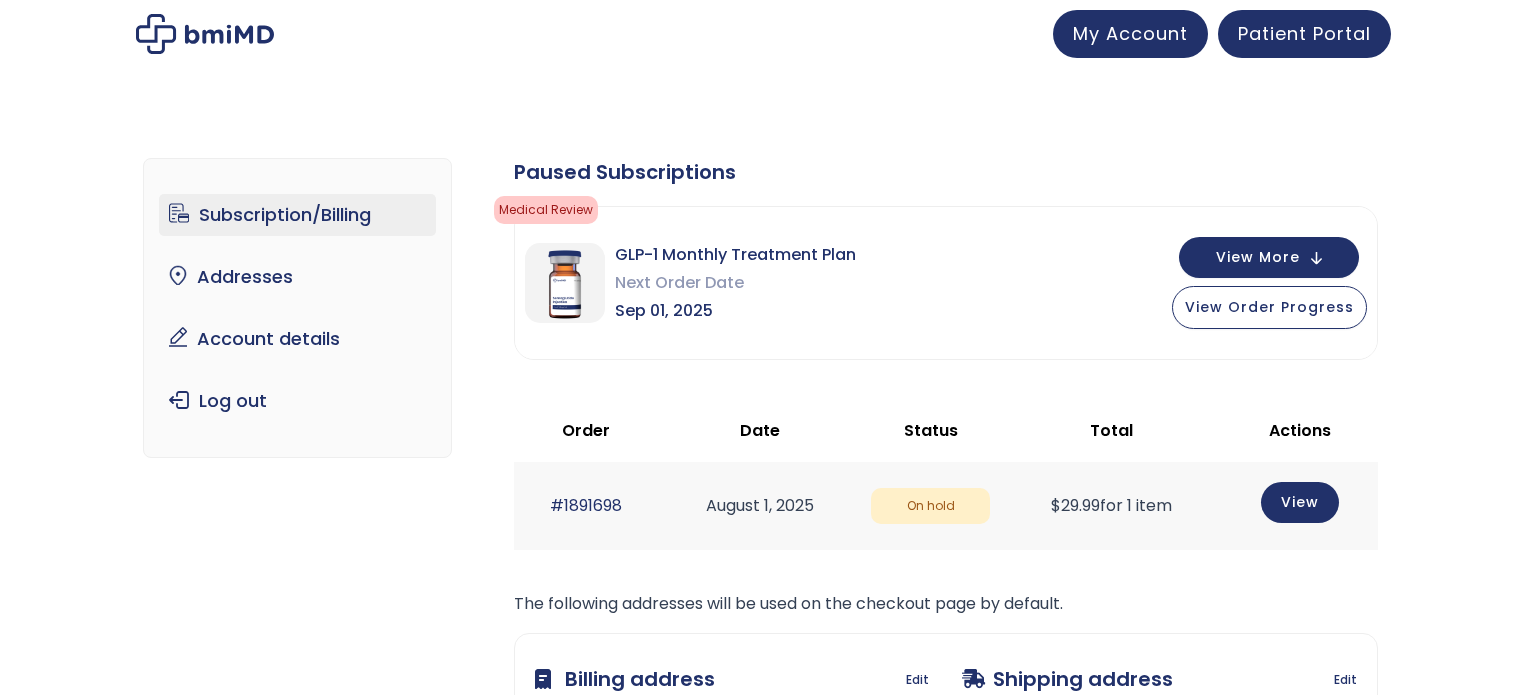 scroll, scrollTop: 0, scrollLeft: 0, axis: both 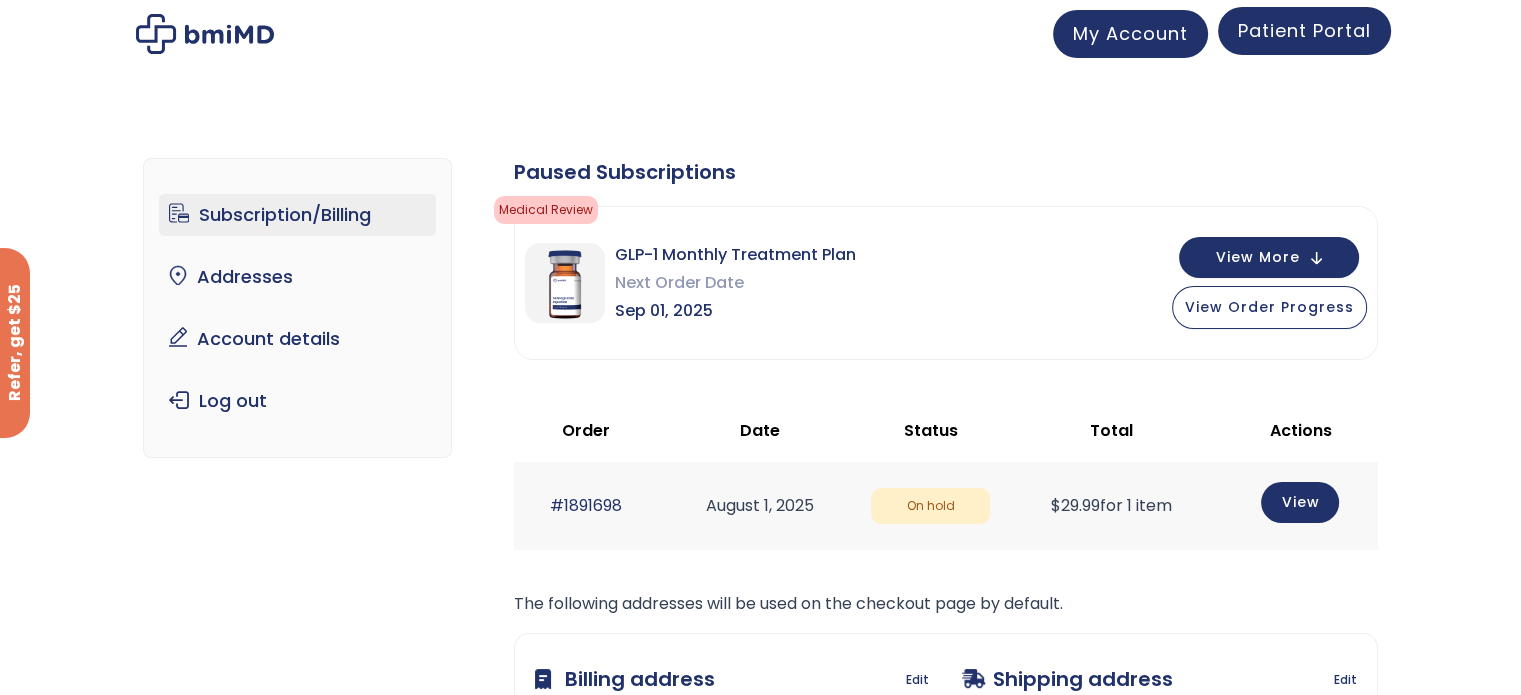 click on "Patient Portal" at bounding box center [1304, 31] 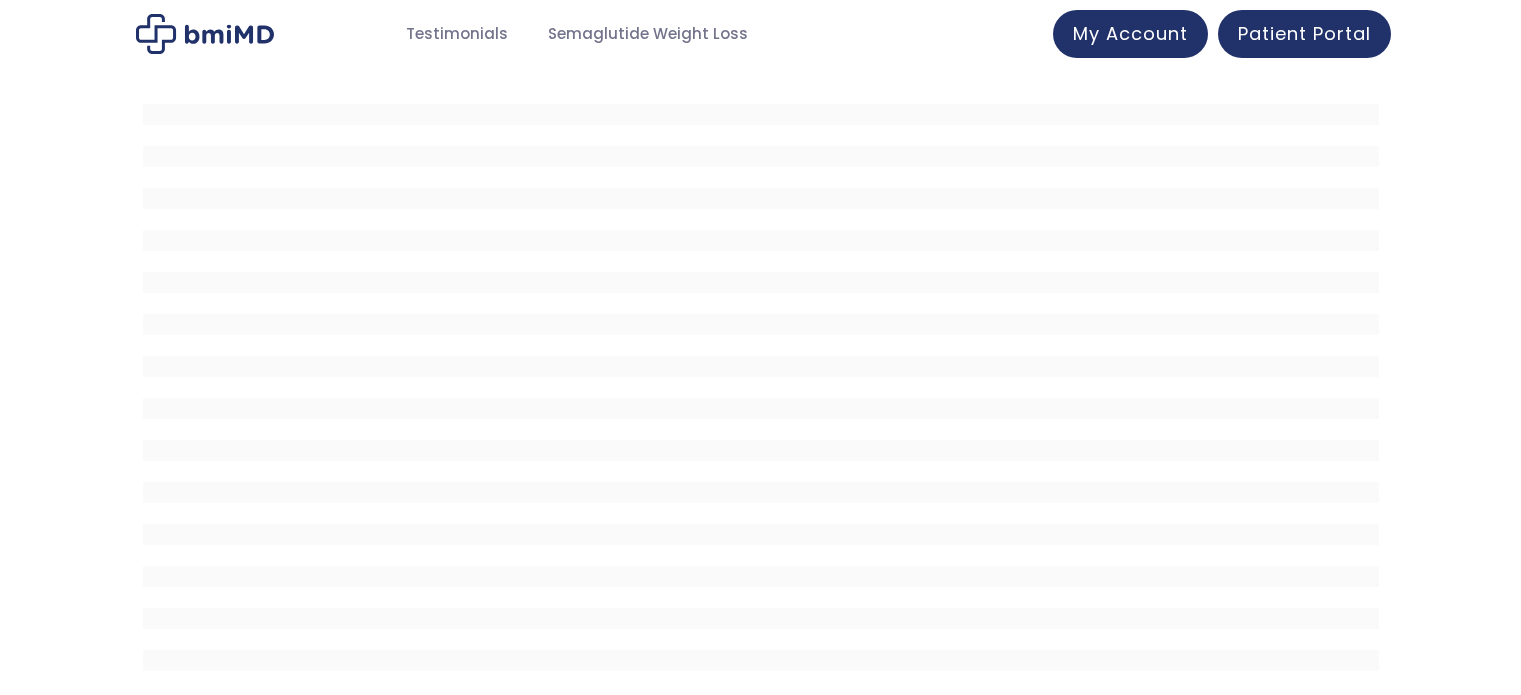 scroll, scrollTop: 0, scrollLeft: 0, axis: both 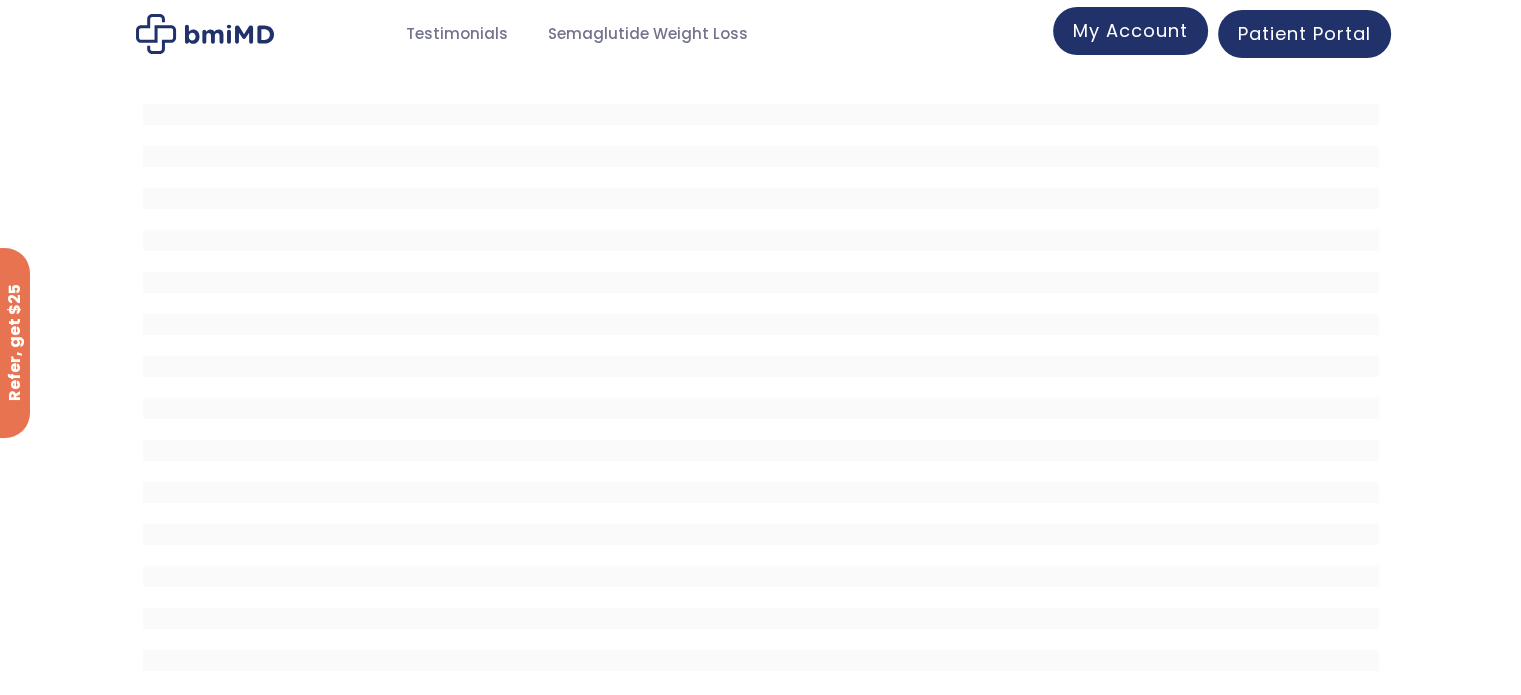 click on "My Account" at bounding box center (1130, 30) 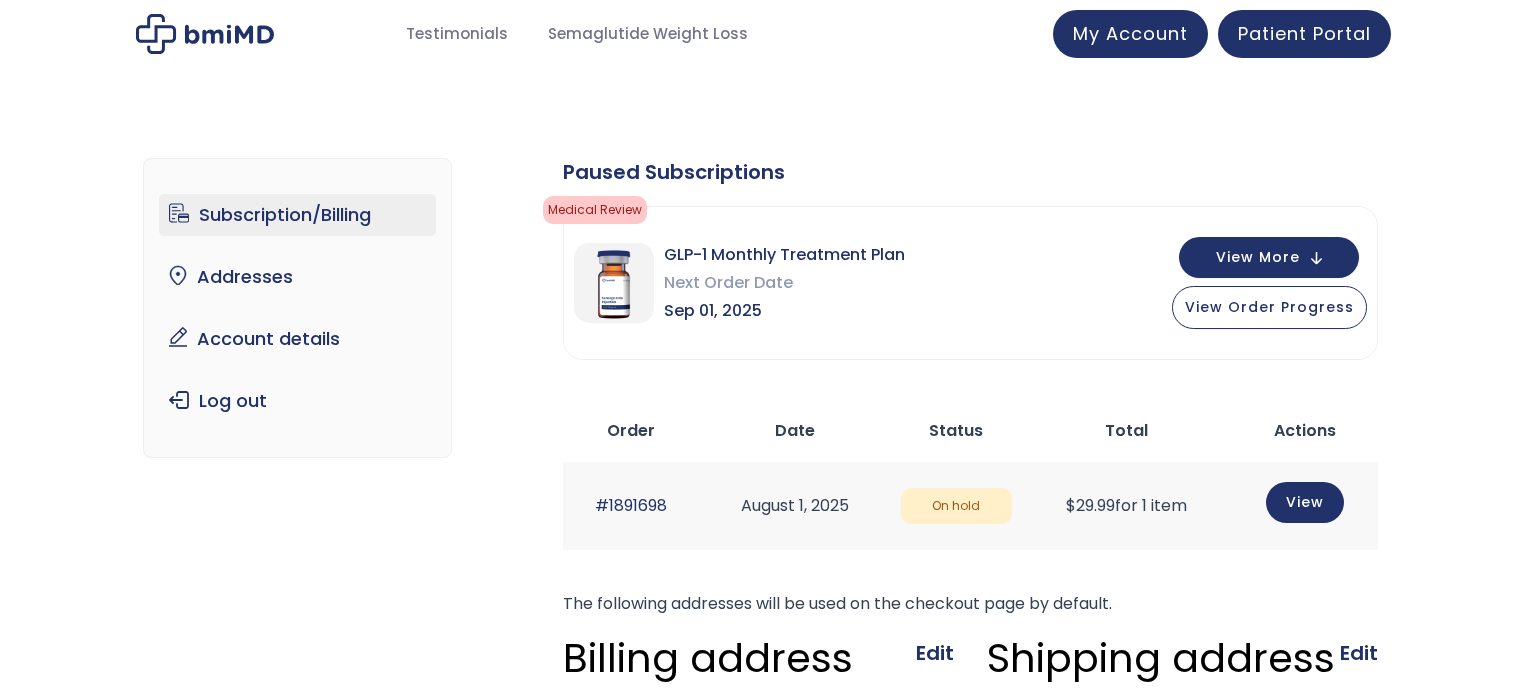 scroll, scrollTop: 0, scrollLeft: 0, axis: both 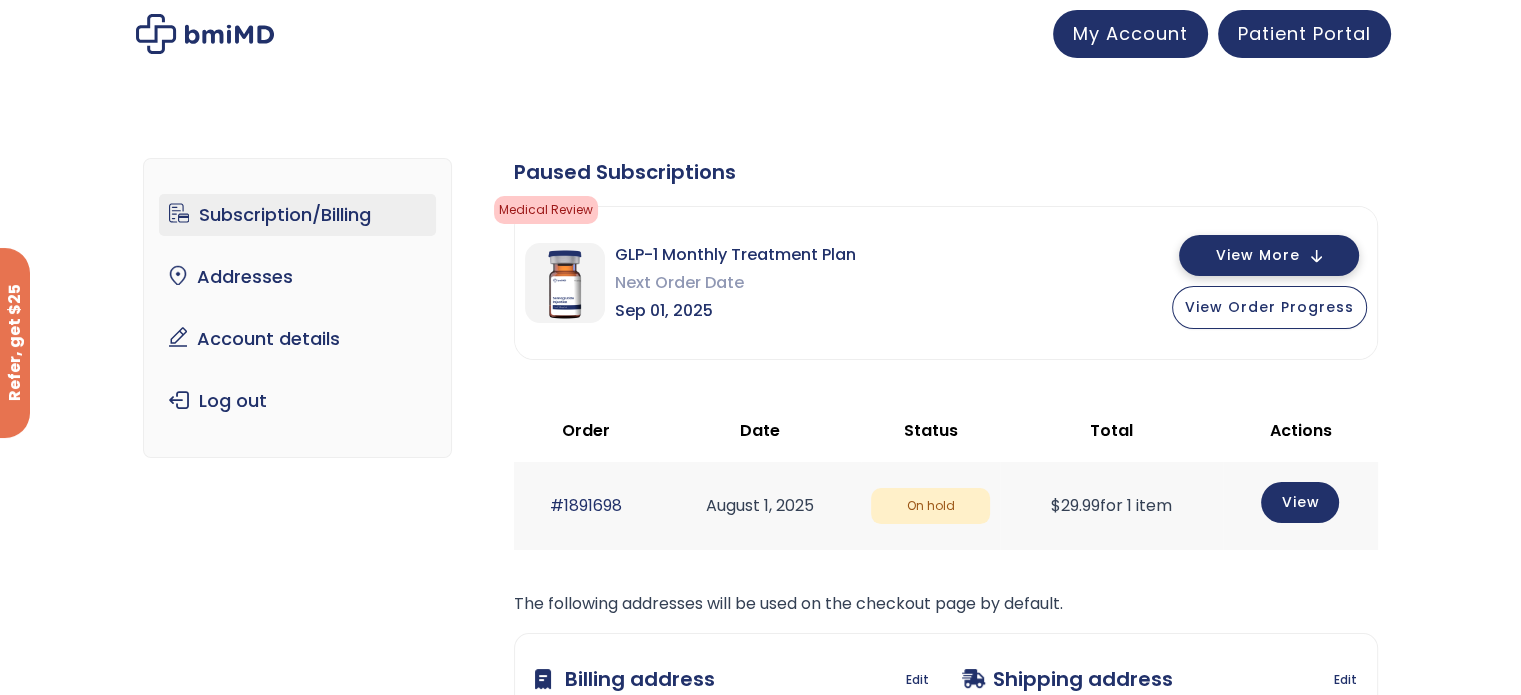 click on "View More" at bounding box center [1269, 255] 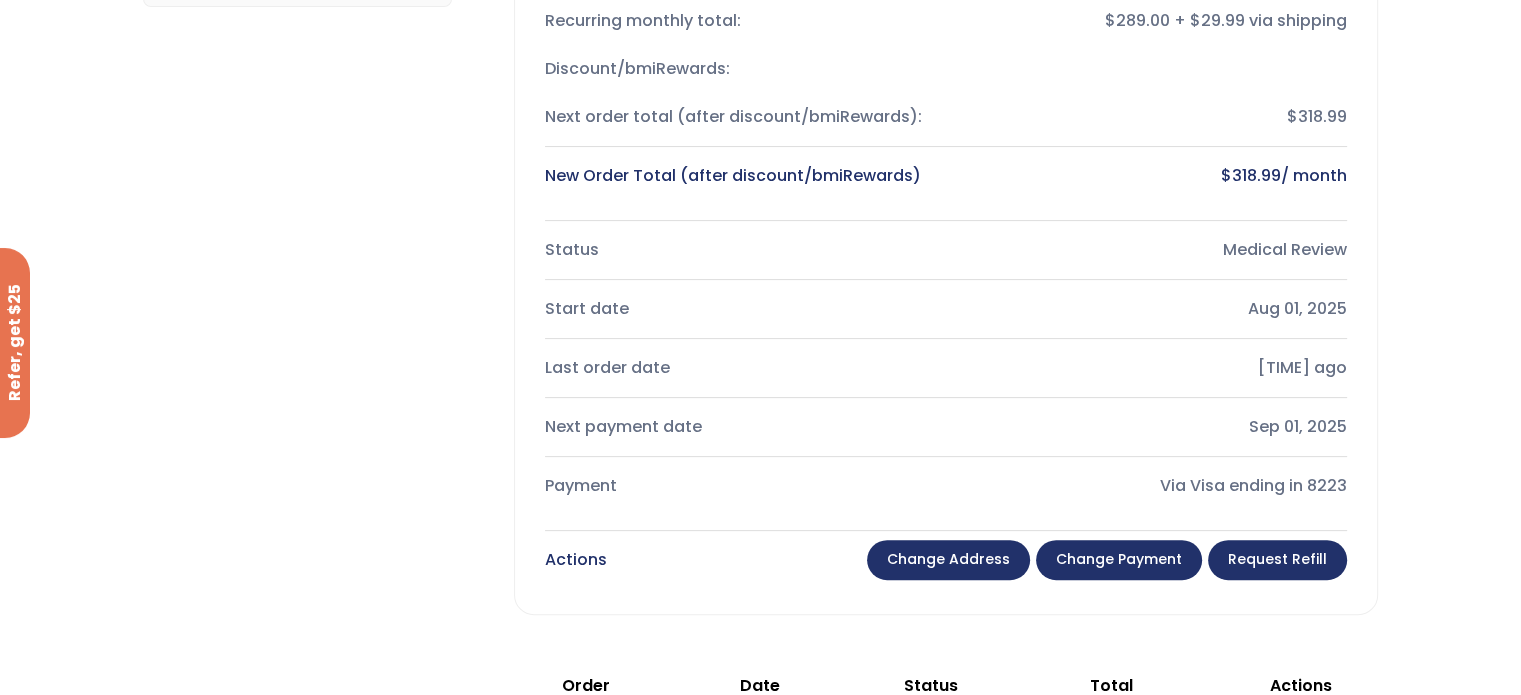 scroll, scrollTop: 0, scrollLeft: 0, axis: both 